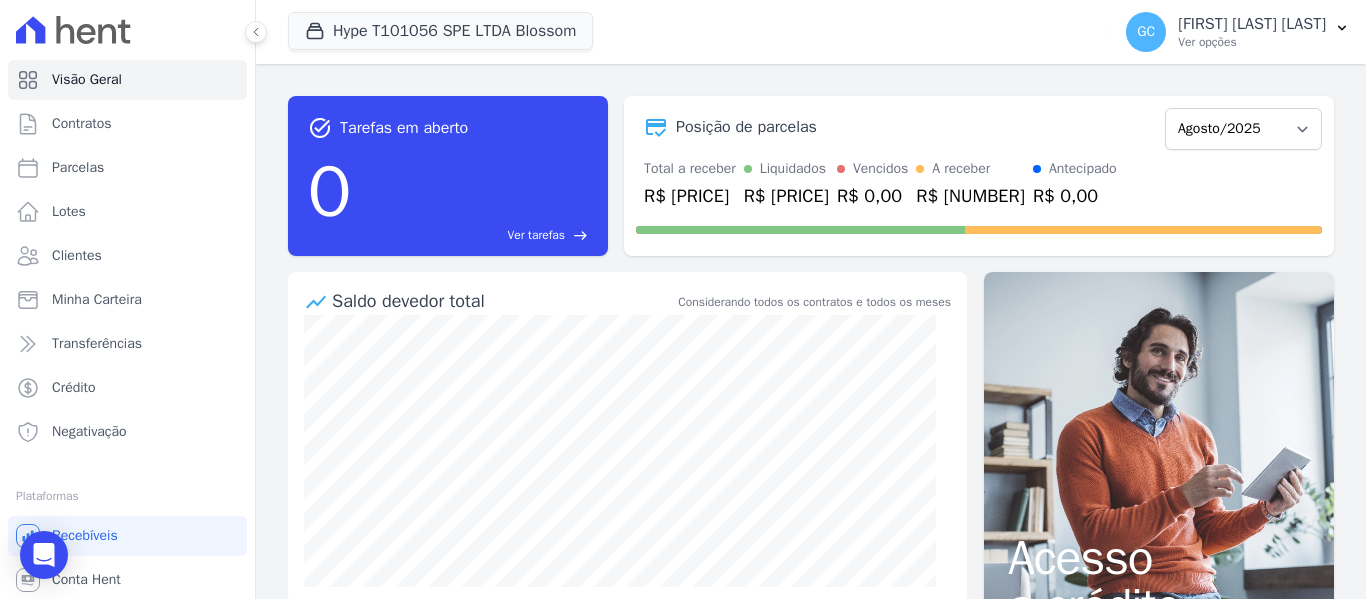 scroll, scrollTop: 0, scrollLeft: 0, axis: both 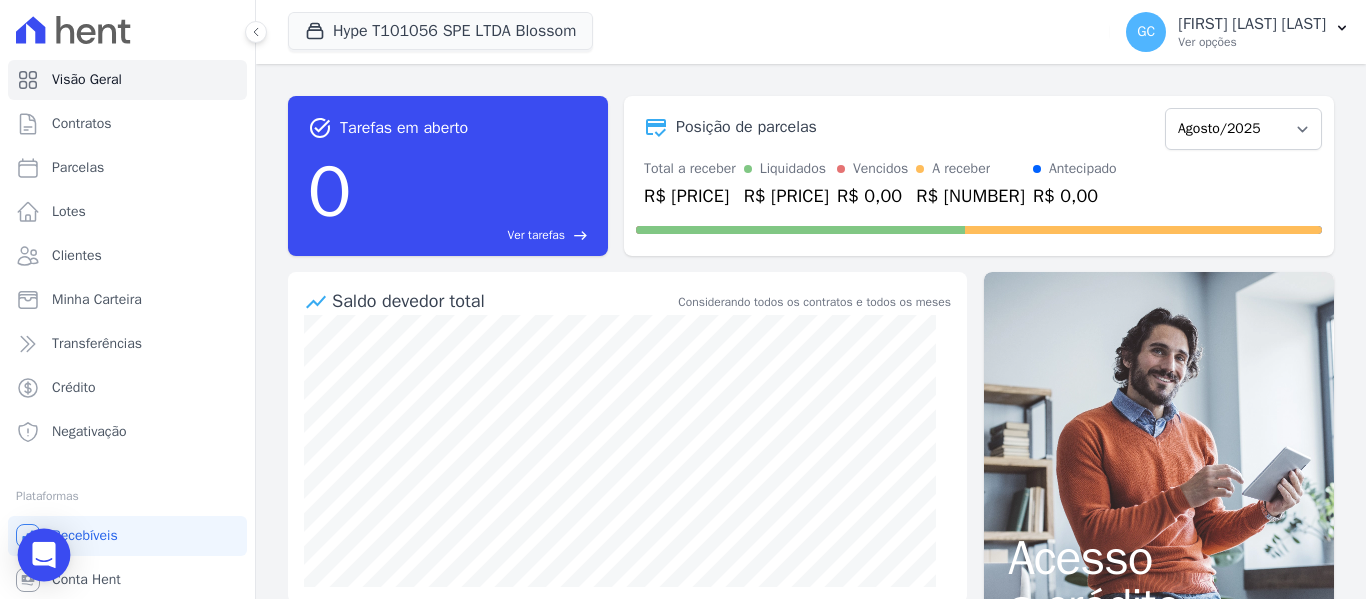 click 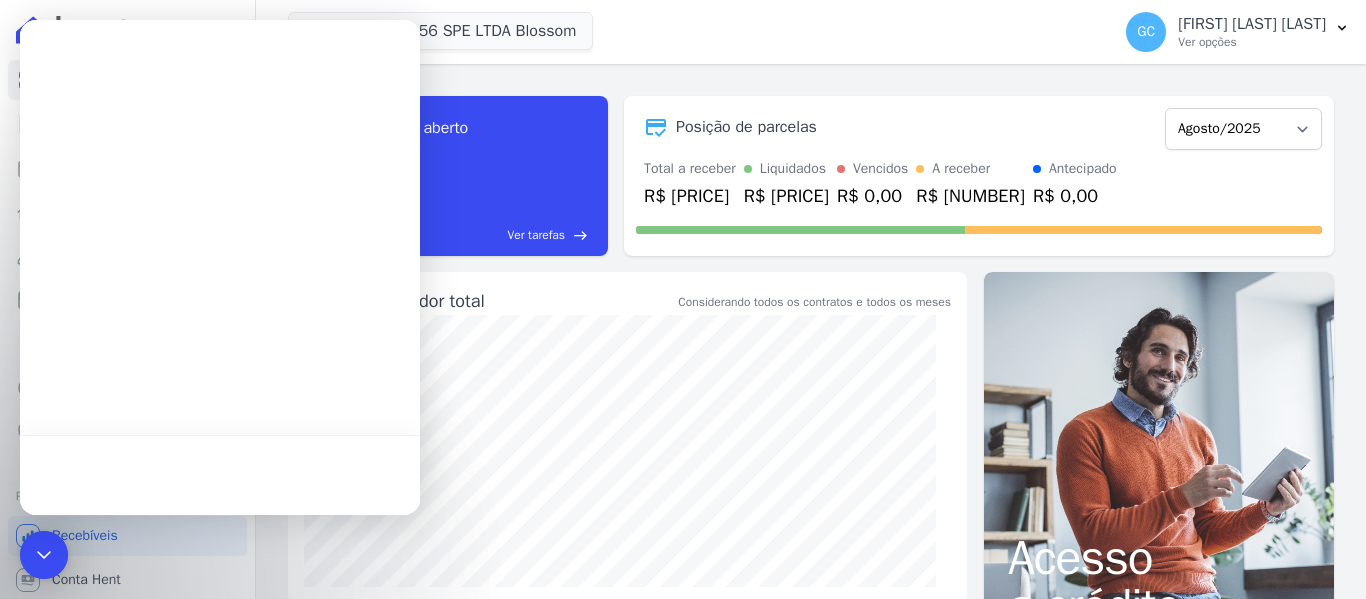 scroll, scrollTop: 0, scrollLeft: 0, axis: both 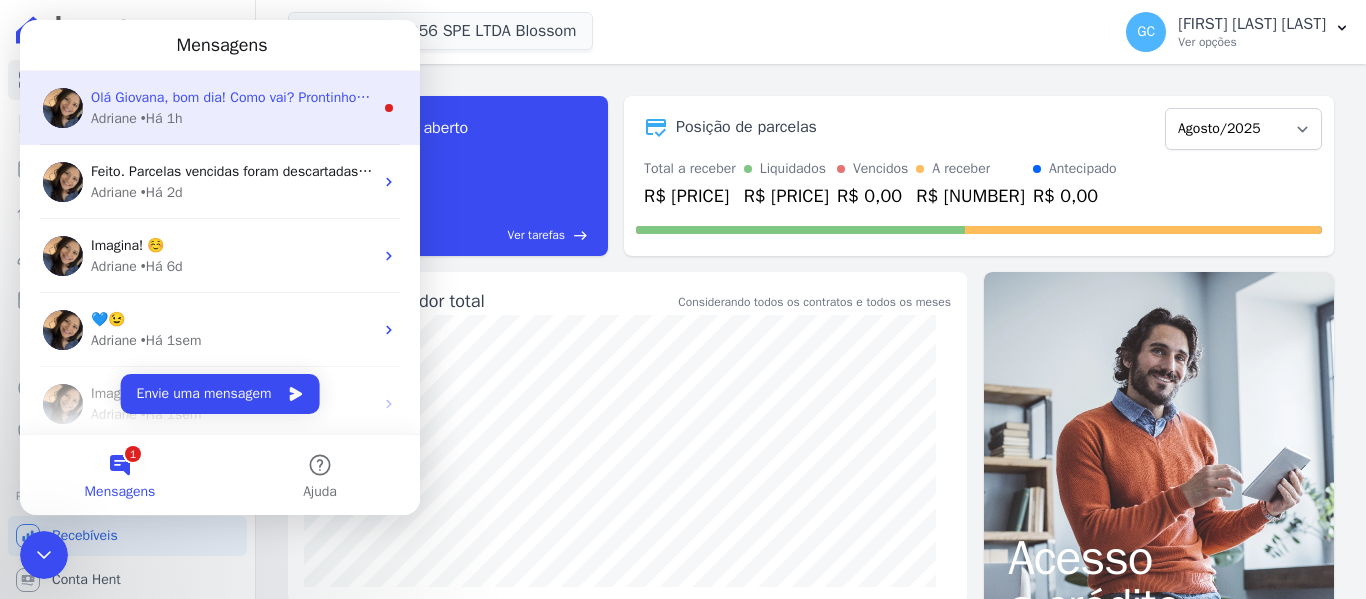 click on "Adriane •  Há [TIME]" at bounding box center [232, 118] 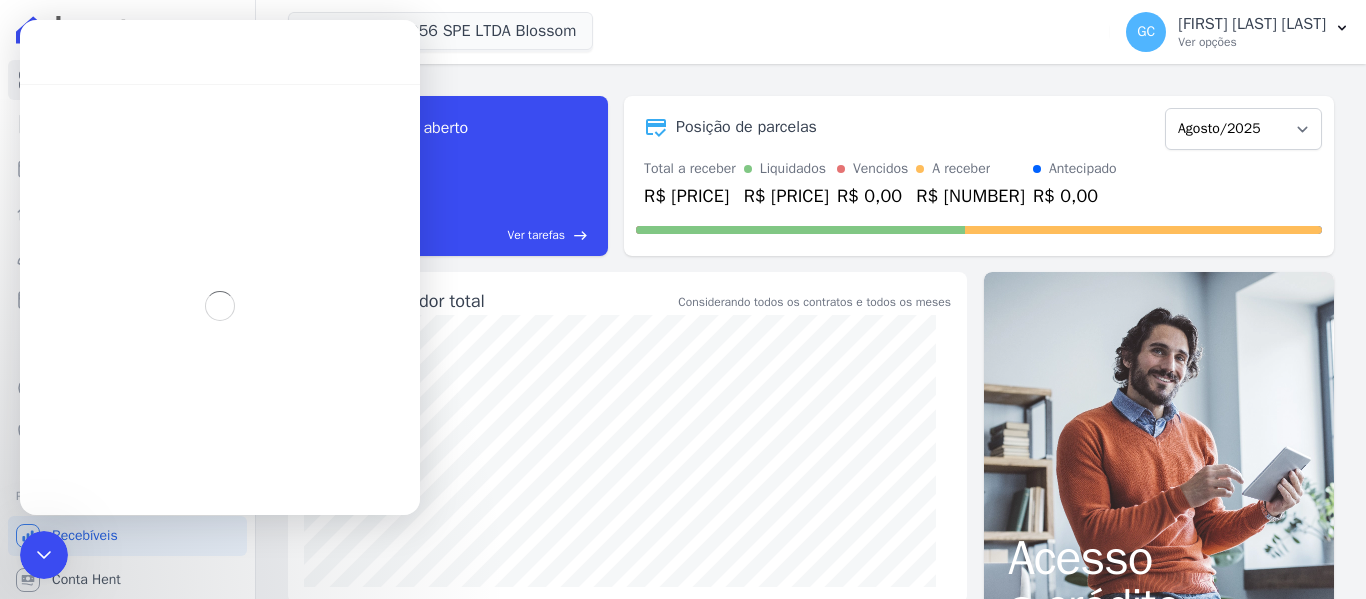 scroll, scrollTop: 3, scrollLeft: 0, axis: vertical 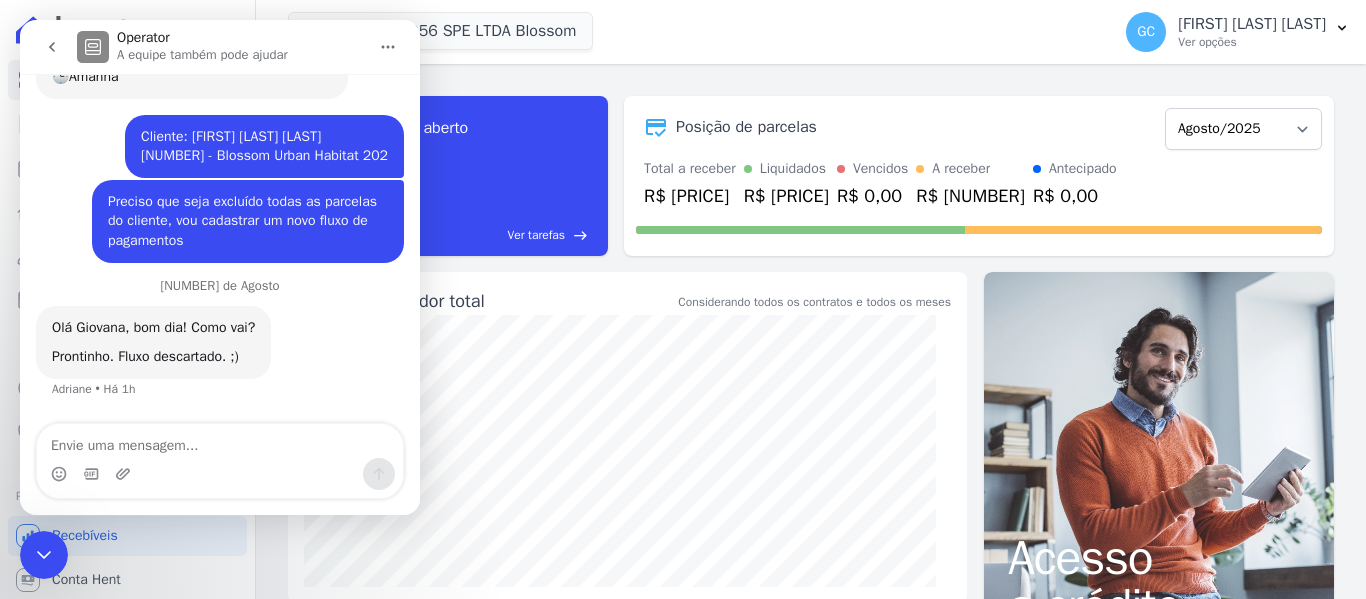 click at bounding box center [220, 441] 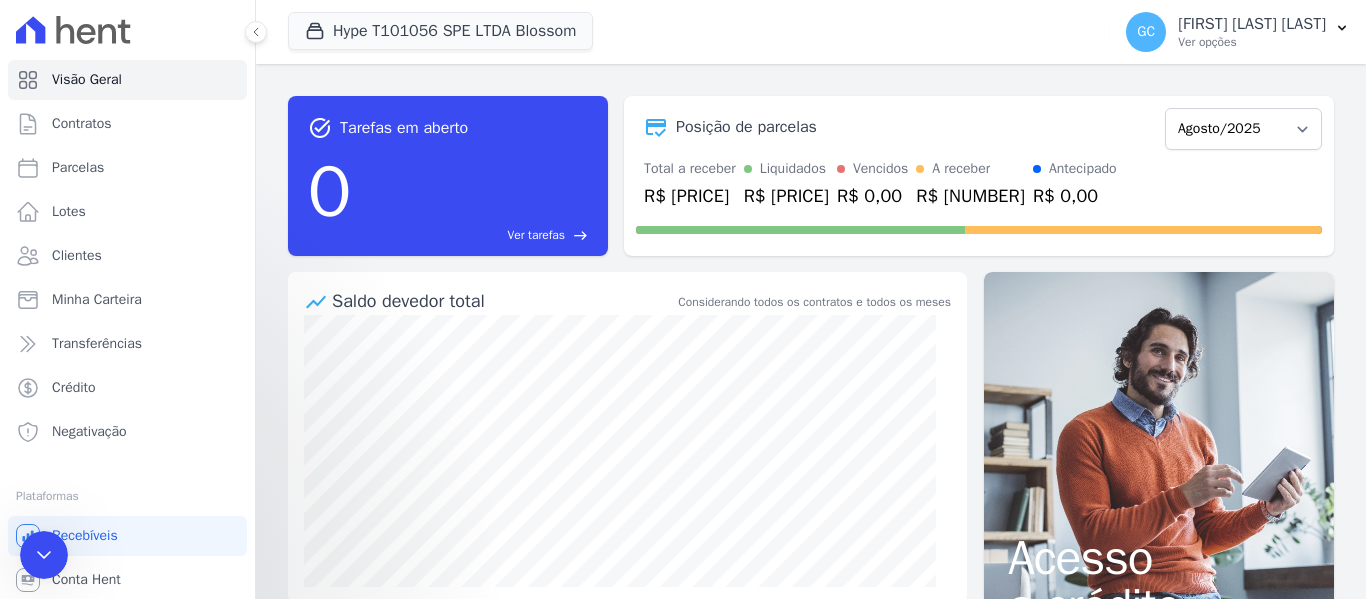 scroll, scrollTop: 0, scrollLeft: 0, axis: both 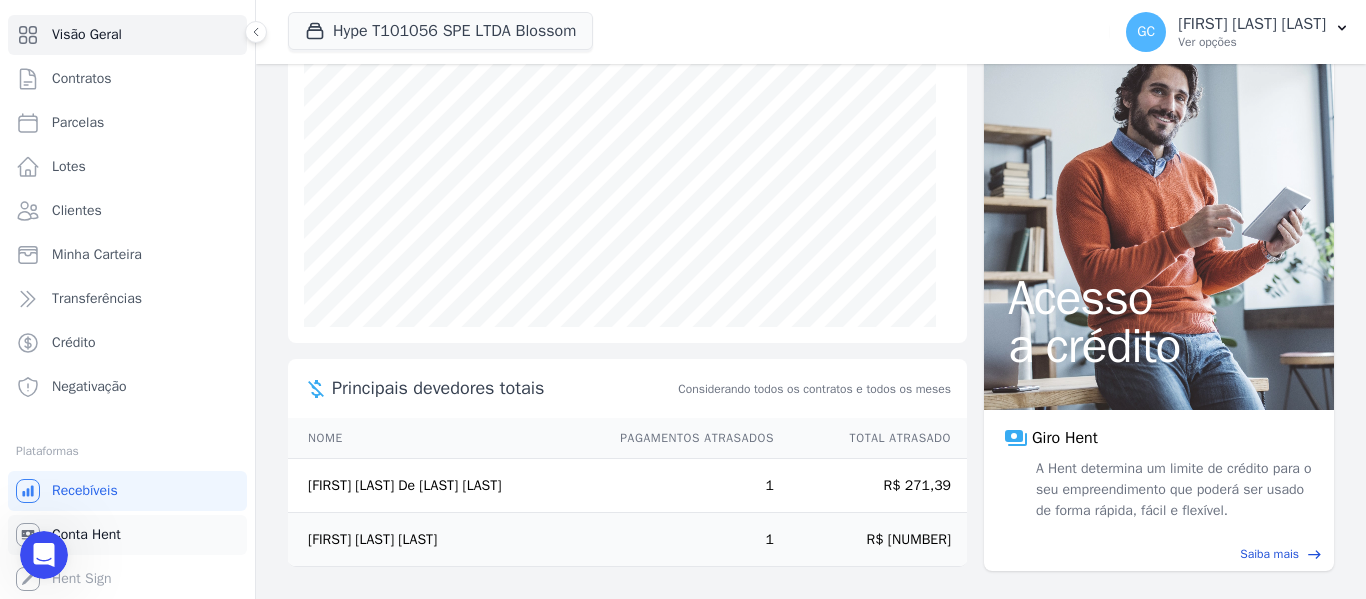 click on "Conta Hent" at bounding box center [127, 535] 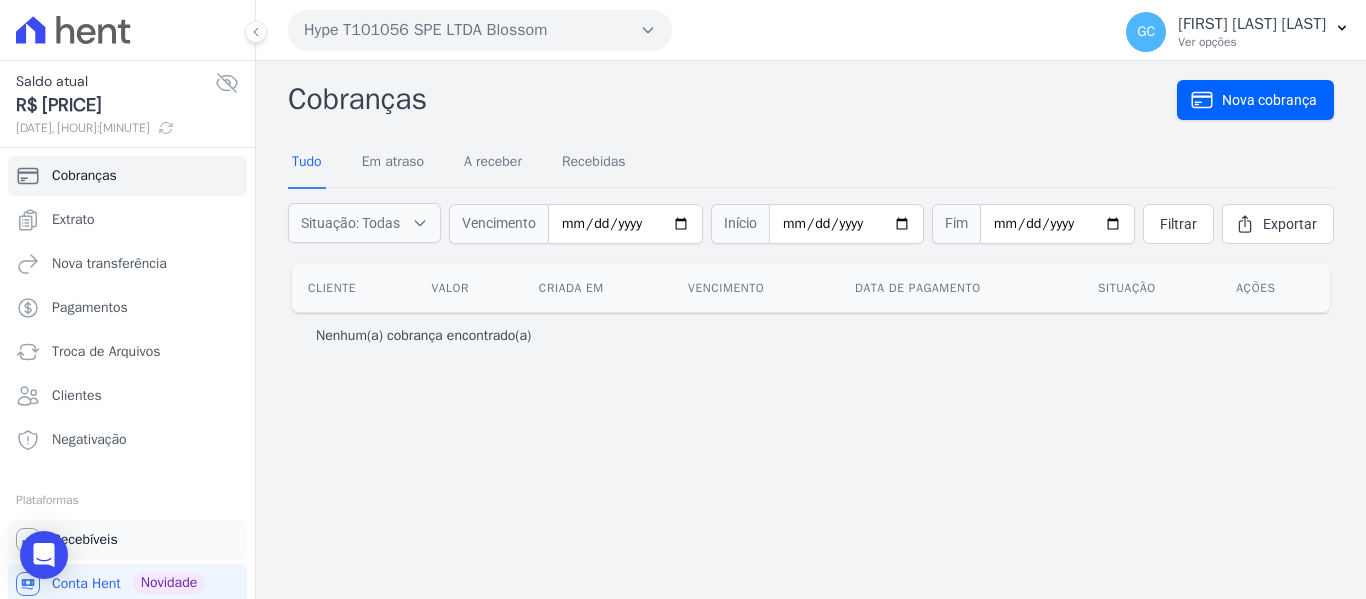 click on "Recebíveis" at bounding box center (85, 540) 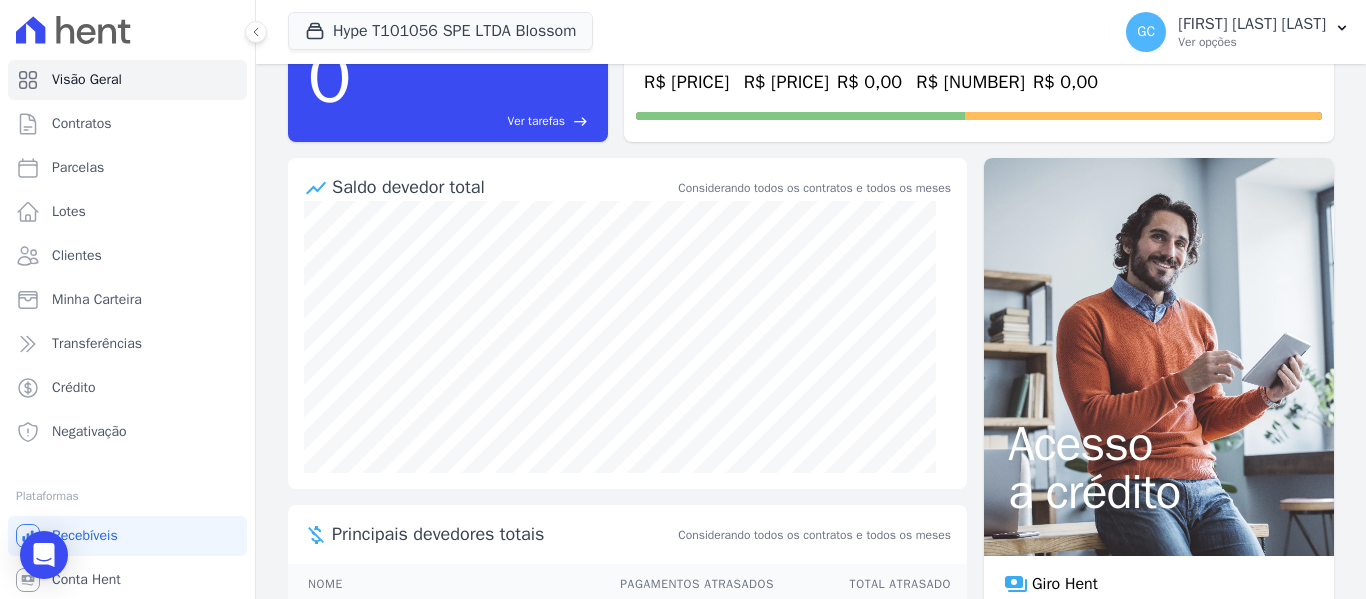 scroll, scrollTop: 260, scrollLeft: 0, axis: vertical 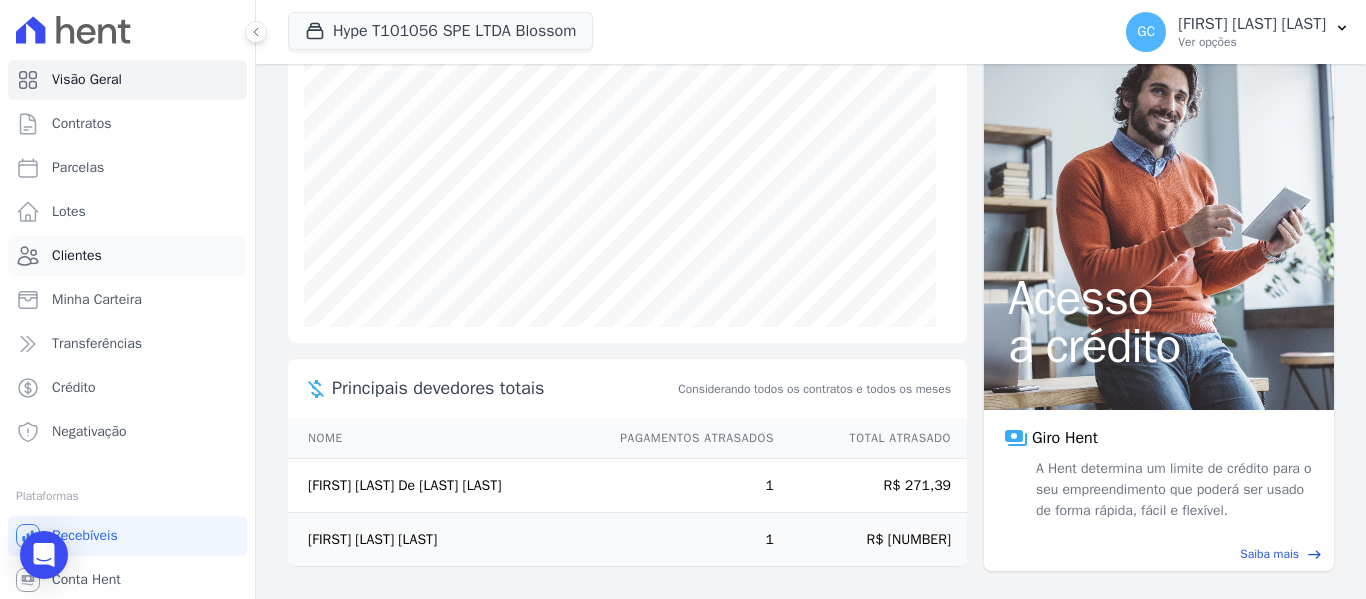click on "Clientes" at bounding box center [77, 256] 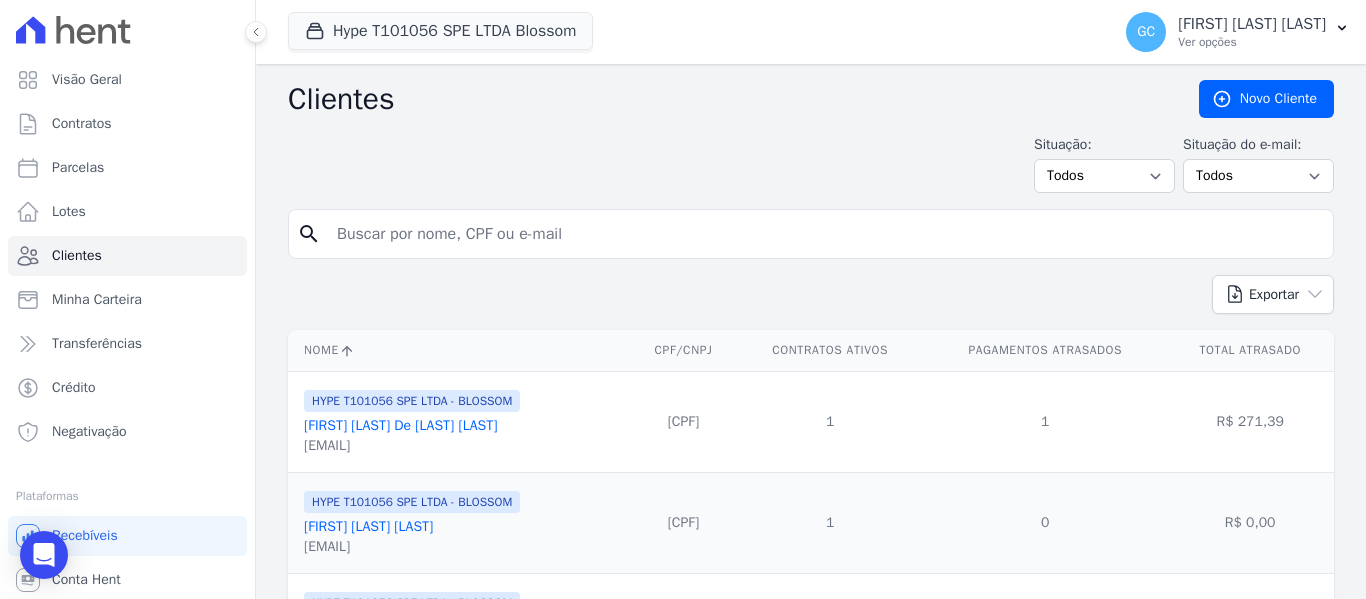 click at bounding box center [825, 234] 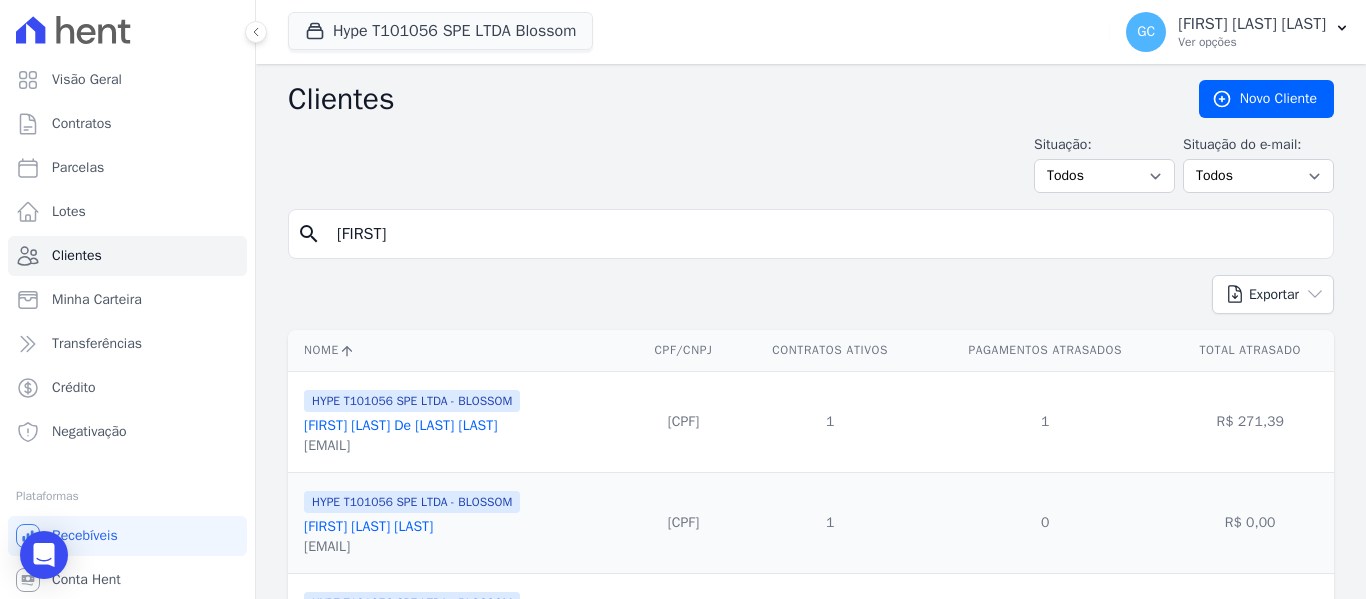 type on "[FIRST]" 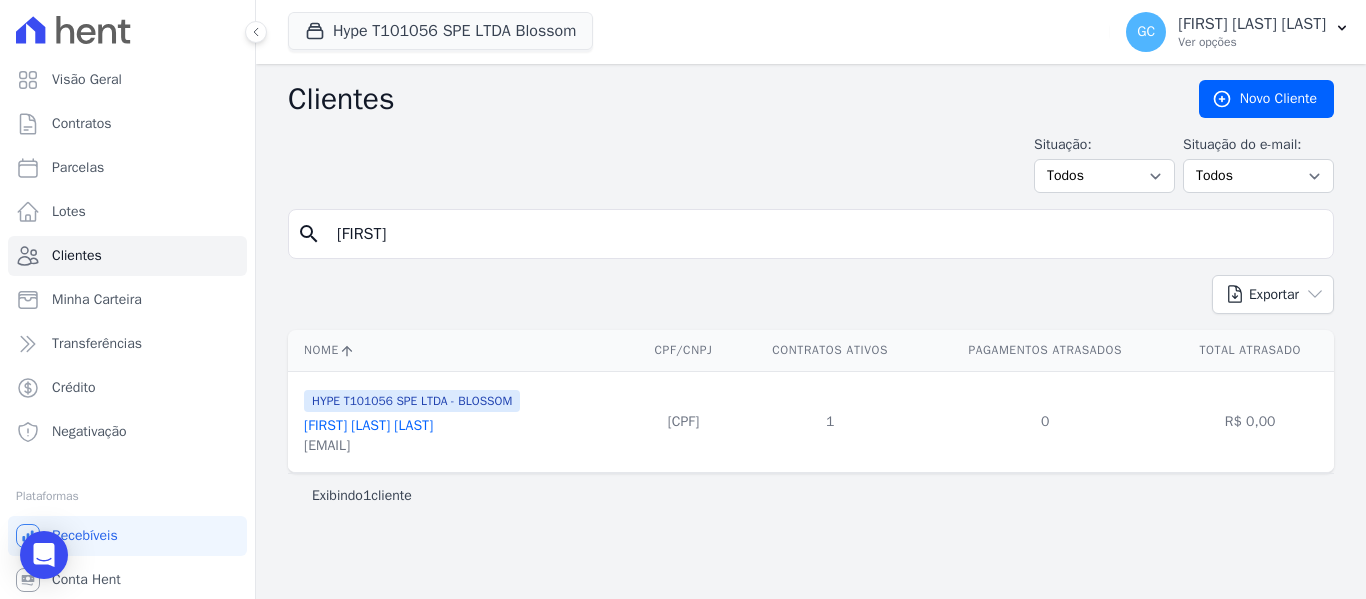 click on "[FIRST] [LAST] [LAST]" at bounding box center [368, 425] 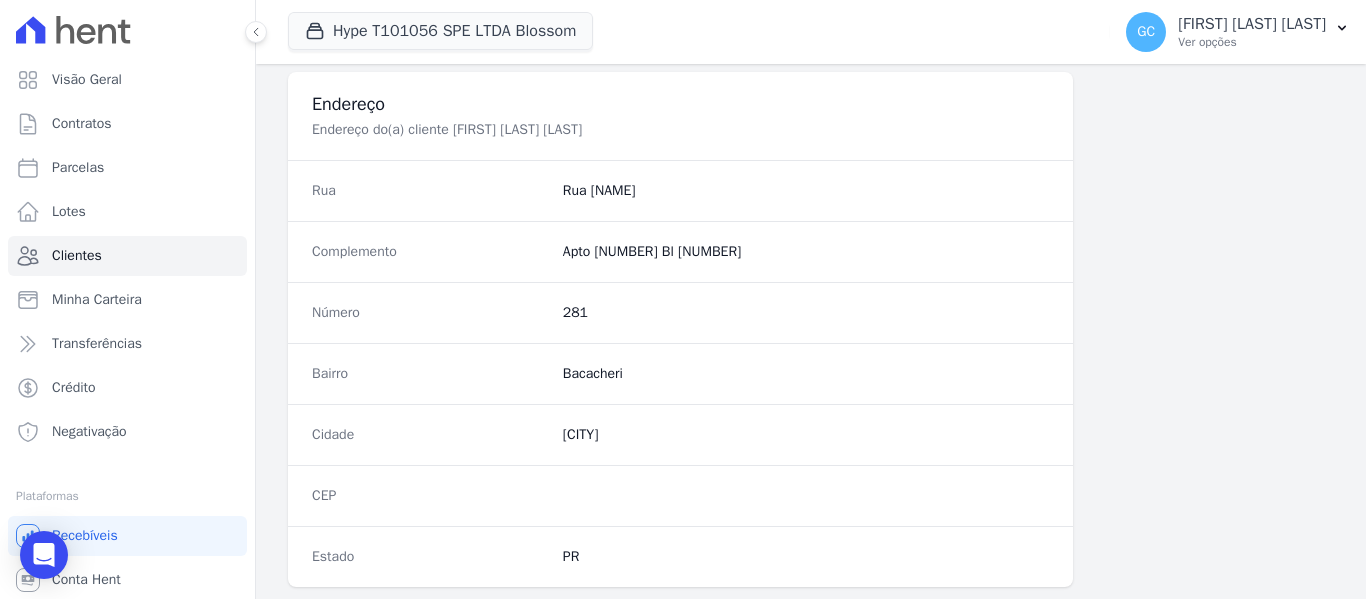 scroll, scrollTop: 1288, scrollLeft: 0, axis: vertical 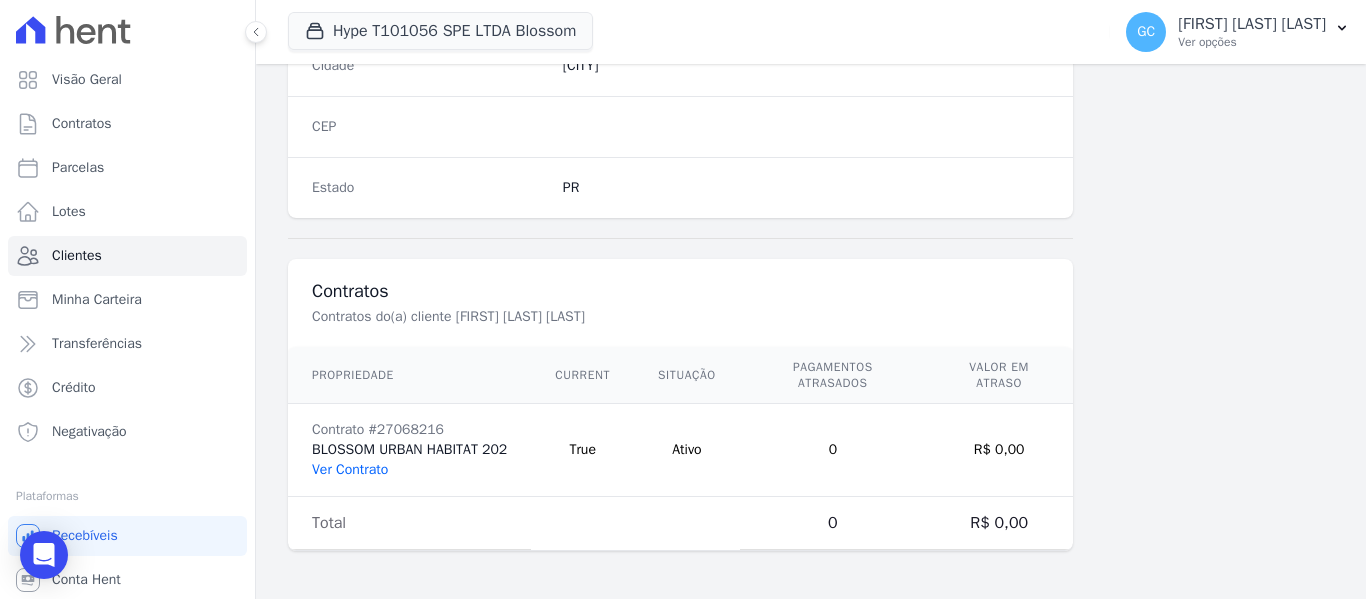 click on "Ver Contrato" at bounding box center [350, 469] 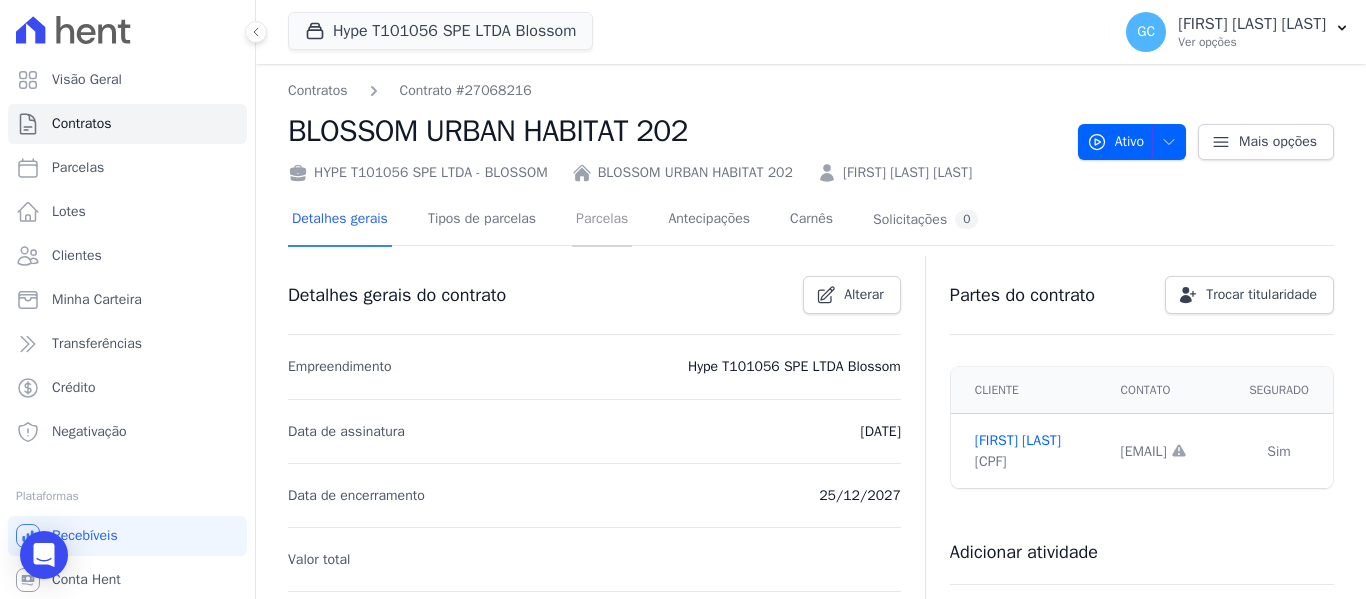 click on "Parcelas" at bounding box center (602, 220) 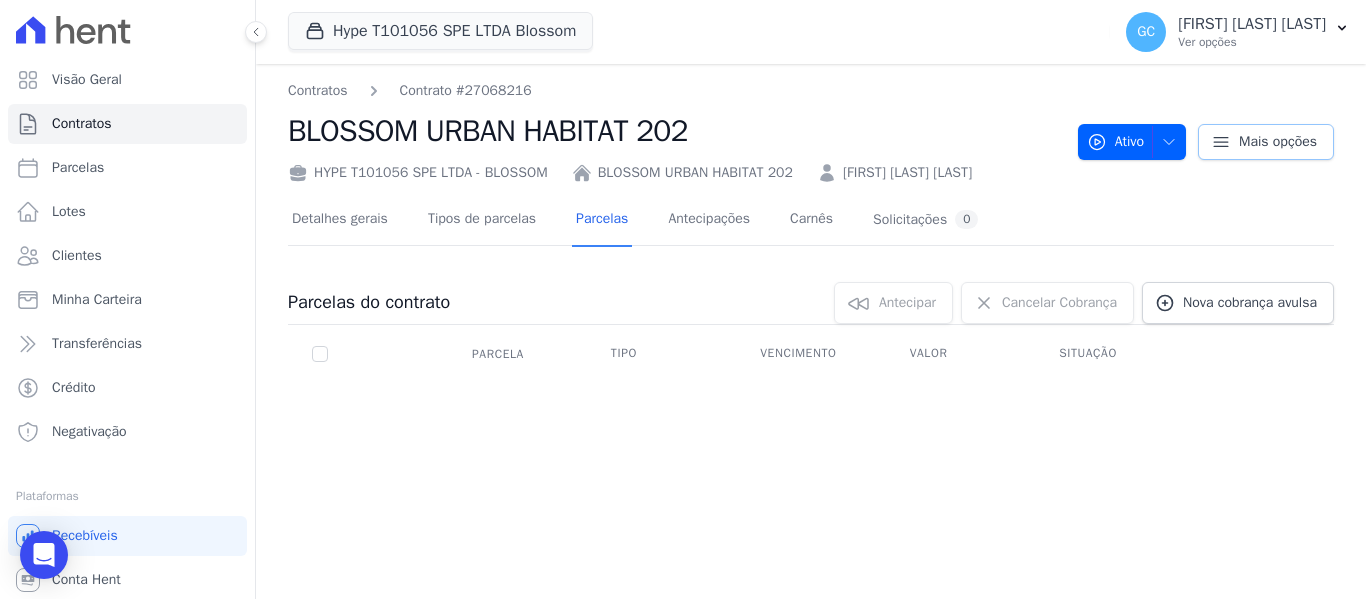 click 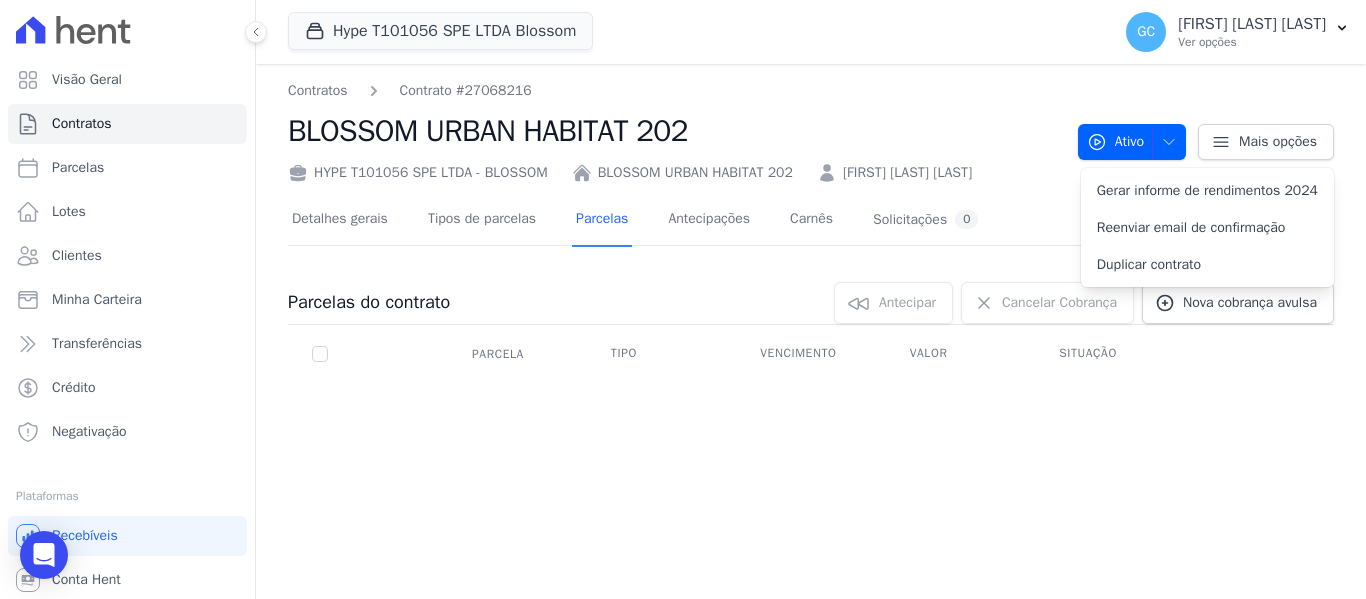 click on "Ativo
Ativo
Pausado
Cobranças não serão geradas e você pode retomar o contrato no futuro.
Distratado
O contrato é cancelado permanentemente.
Encerrado
Será emitido o termo de quitação do contrato.
Mais opções
Gerar informe de rendimentos 2024
Reenviar email de confirmação
Duplicar contrato" at bounding box center [1206, 132] 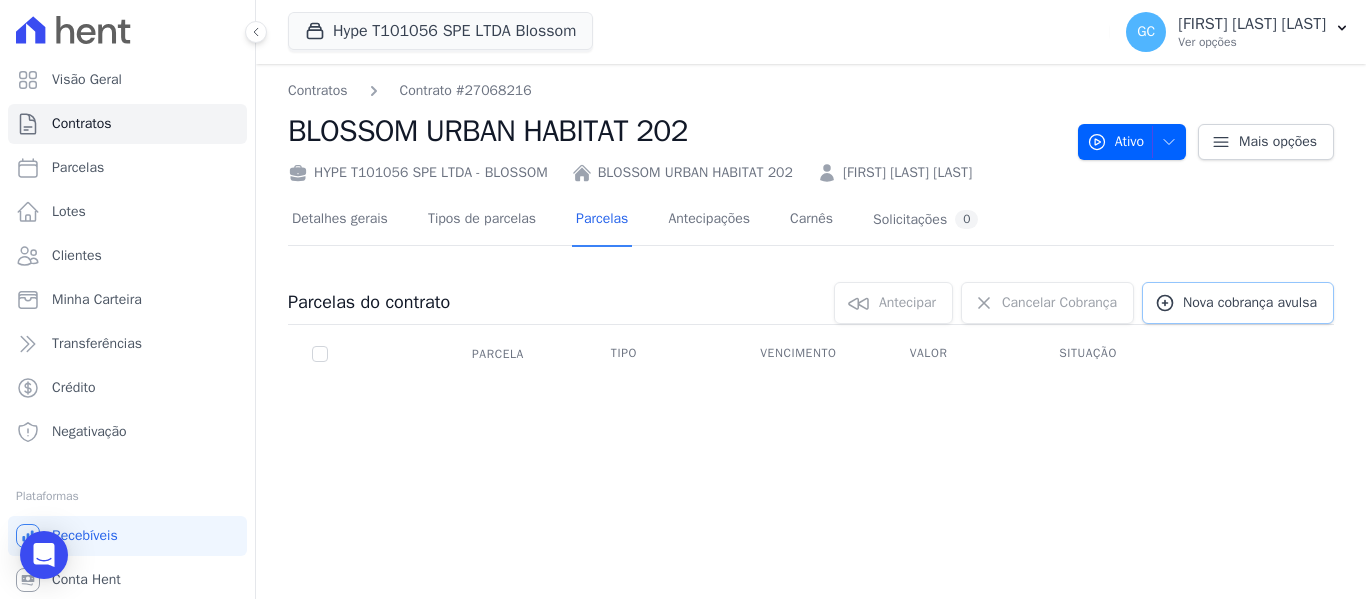 click on "Nova cobrança avulsa" at bounding box center [1250, 303] 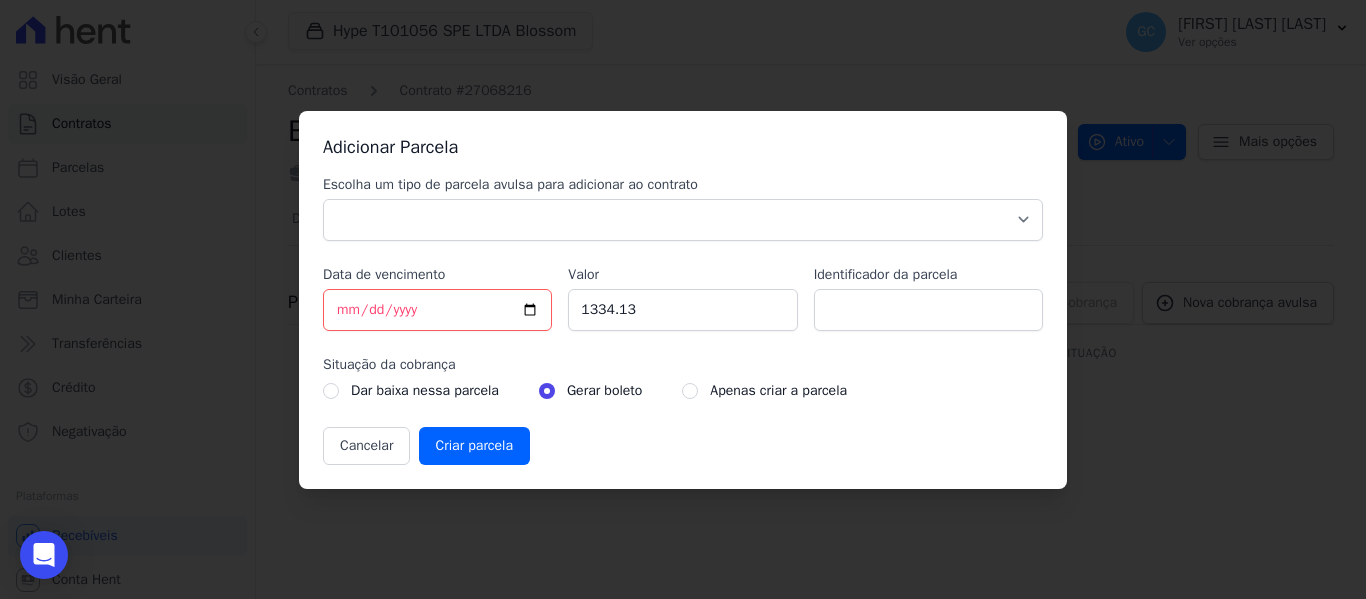 click on "Adicionar Parcela
Escolha um tipo de parcela avulsa para adicionar ao contrato
Parcela Normal
Sinal
Caução
Intercalada
Chaves
Pré Chaves
Pós Chaves
Taxas
Quitação
Outros
Parcela do Cliente
Acordo
Financiamento CEF
Comissão
Antecipação
Data de vencimento
[DATE]
Valor
[NUMBER]
Identificador da parcela
Situação da cobrança
Dar baixa nessa parcela" at bounding box center [683, 299] 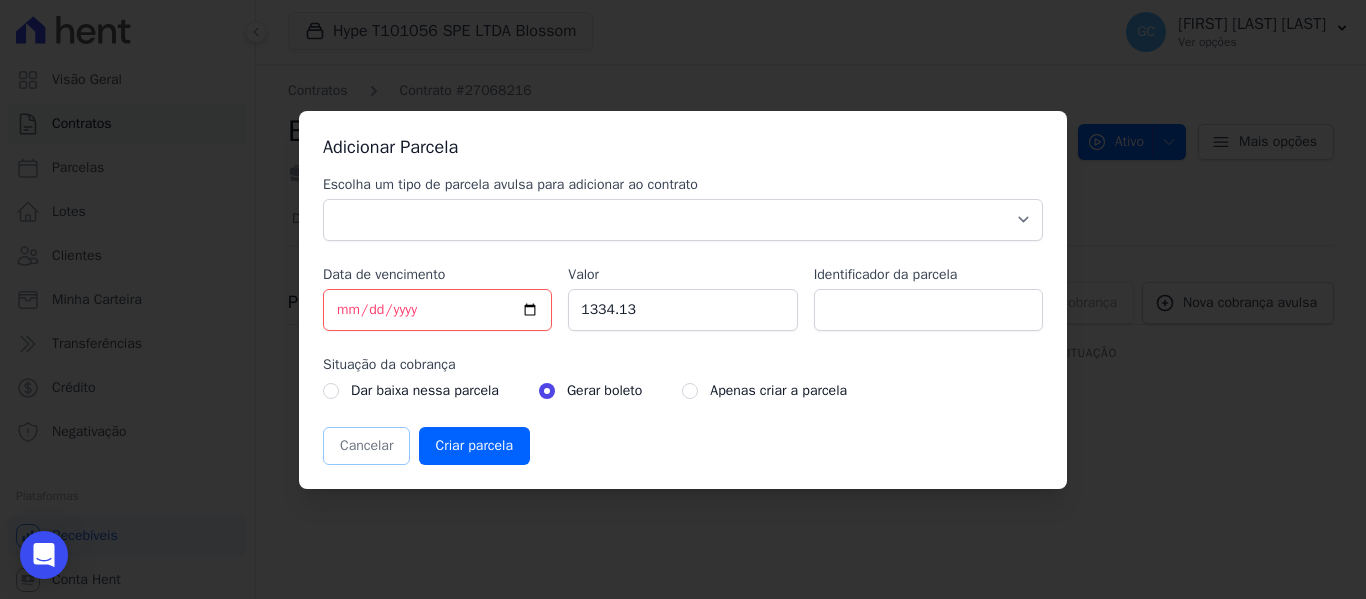 click on "Cancelar" at bounding box center [366, 446] 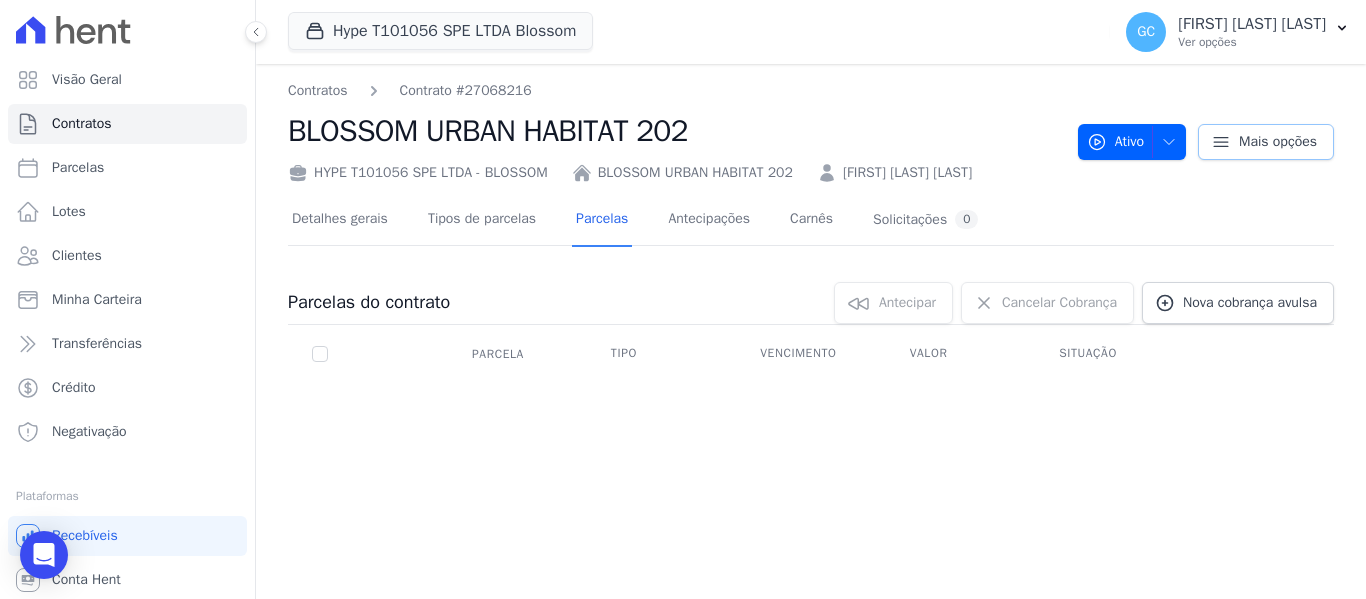 click 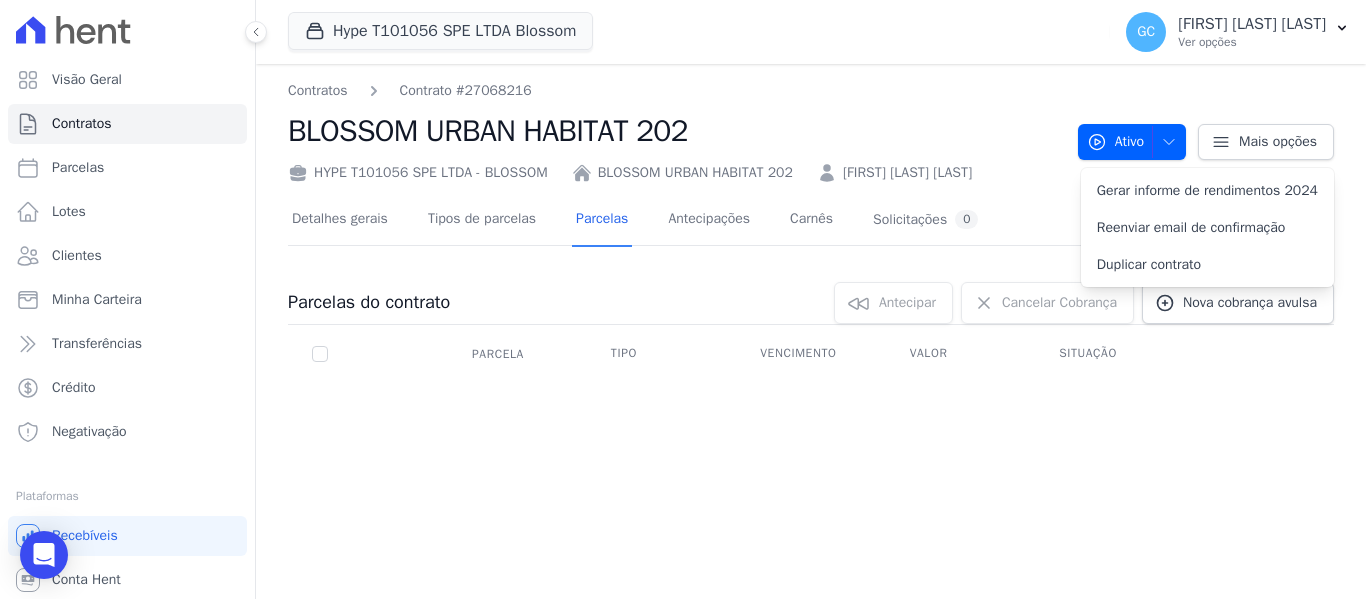 click on "Ativo
Ativo
Pausado
Cobranças não serão geradas e você pode retomar o contrato no futuro.
Distratado
O contrato é cancelado permanentemente.
Encerrado
Será emitido o termo de quitação do contrato.
Mais opções
Gerar informe de rendimentos 2024
Reenviar email de confirmação
Duplicar contrato" at bounding box center [1206, 132] 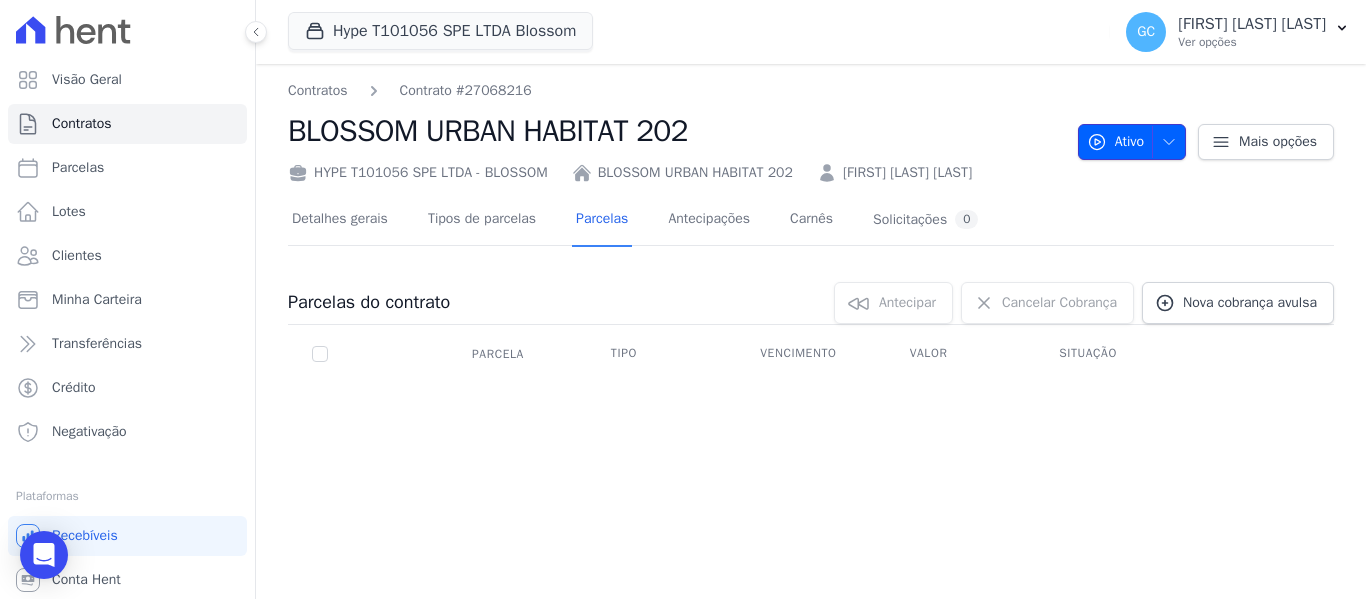 click 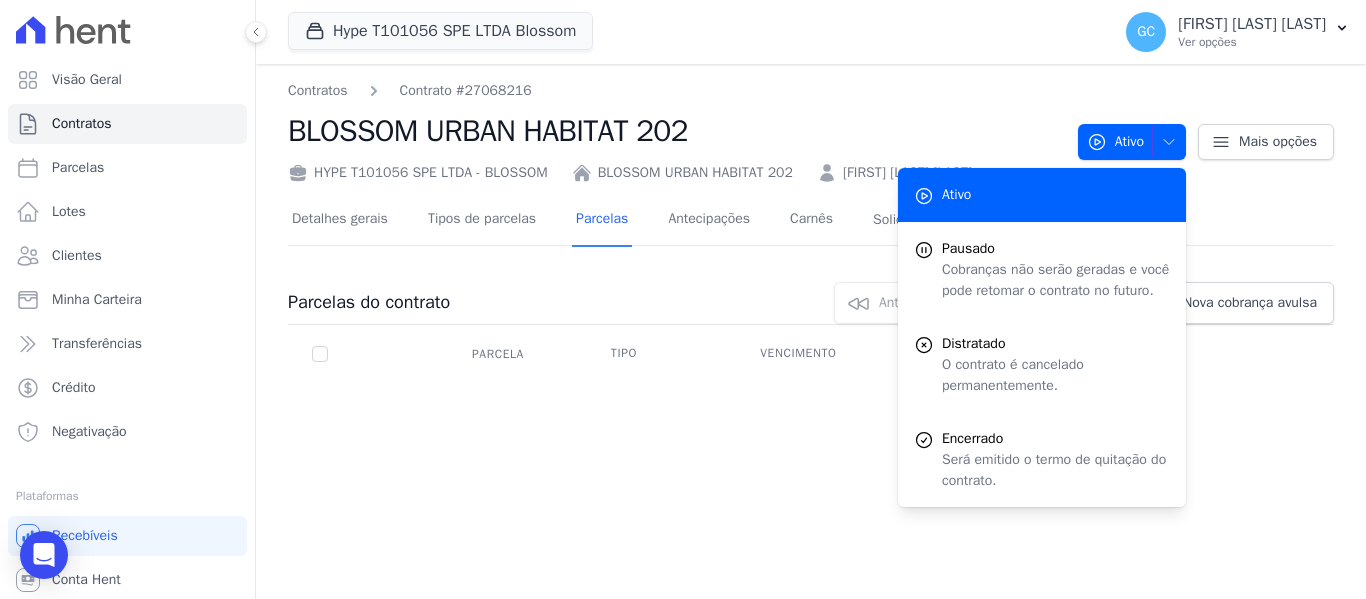 click on "Contratos
Contrato
#[NUMBER]
[BRAND] [BRAND] [NUMBER]
[BRAND] [BRAND] SPE LTDA  - [BRAND]
[BRAND] [BRAND] [NUMBER]
[FIRST] [LAST] [LAST]
Ativo
Ativo
Pausado
Cobranças não serão geradas e você pode retomar o contrato no futuro." at bounding box center (811, 131) 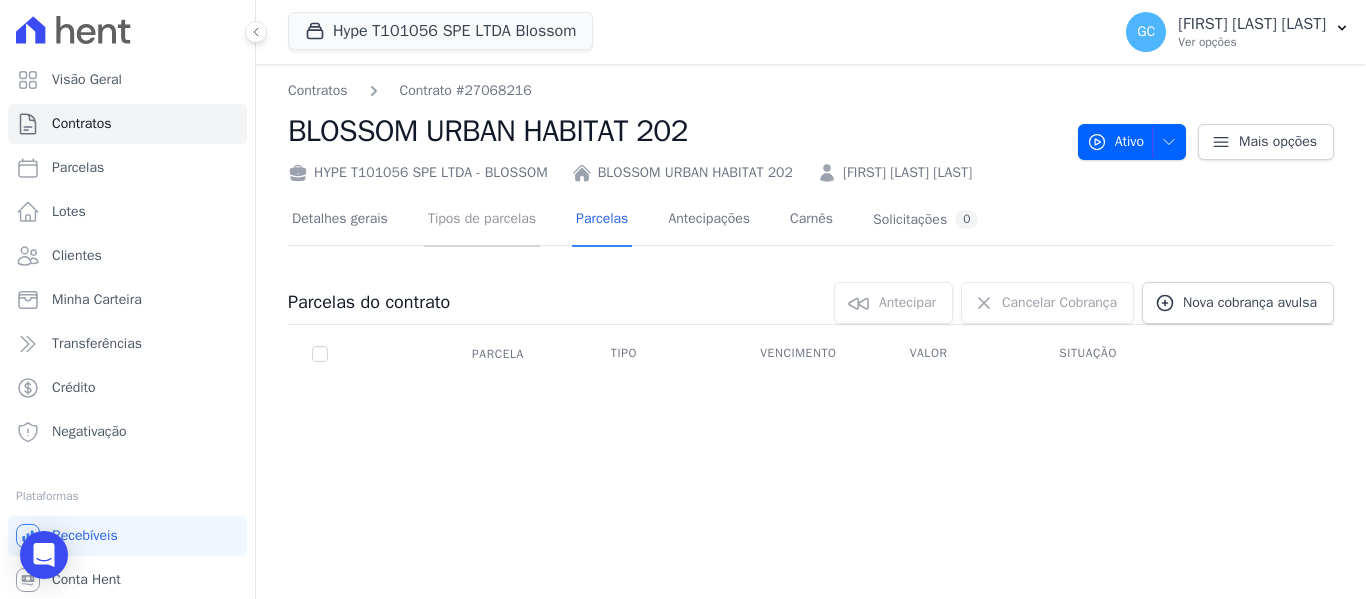 click on "Tipos de parcelas" at bounding box center [482, 220] 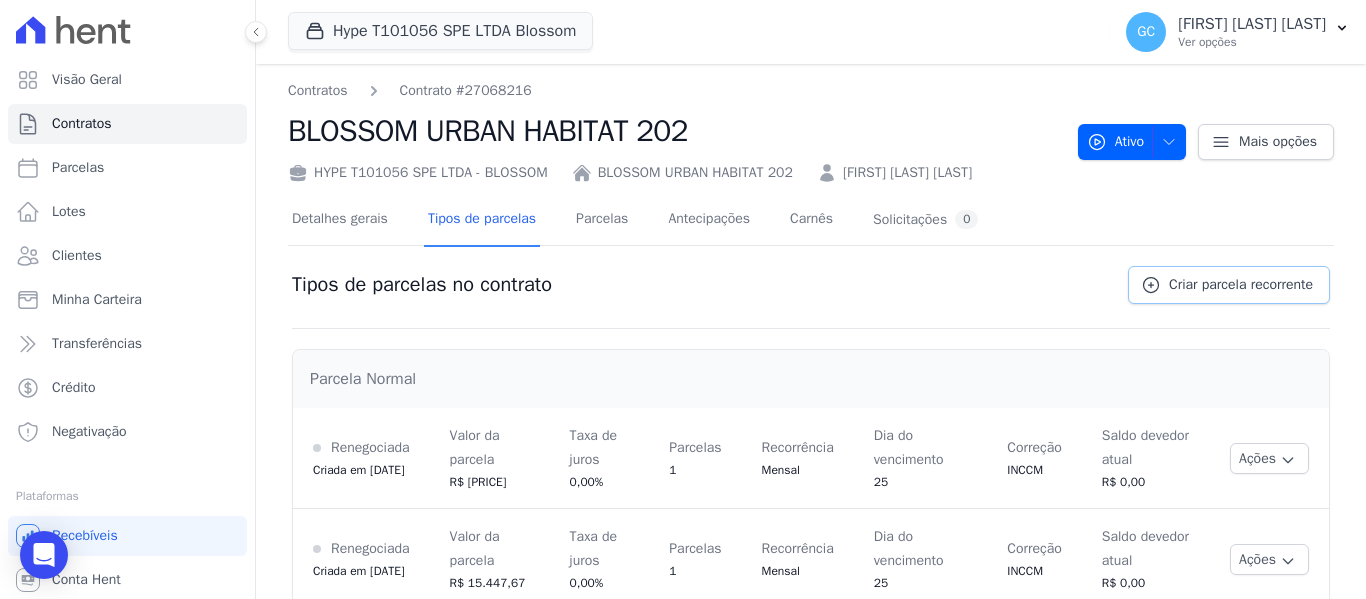click on "Criar parcela recorrente" at bounding box center (1241, 285) 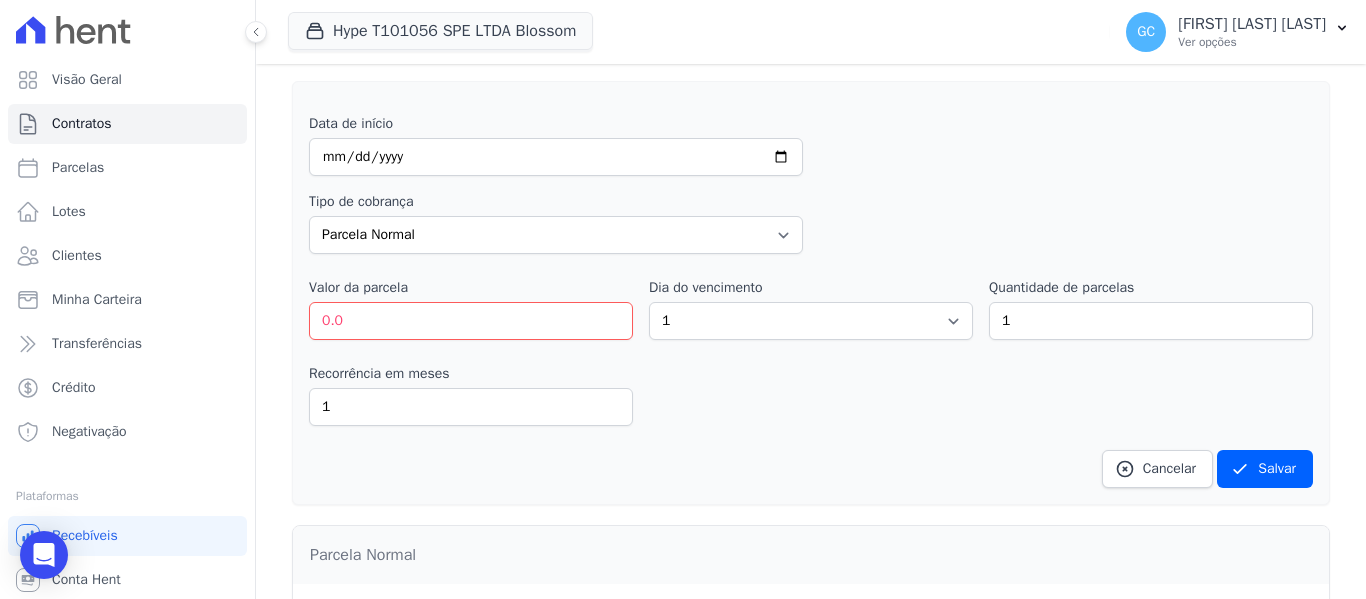 scroll, scrollTop: 300, scrollLeft: 0, axis: vertical 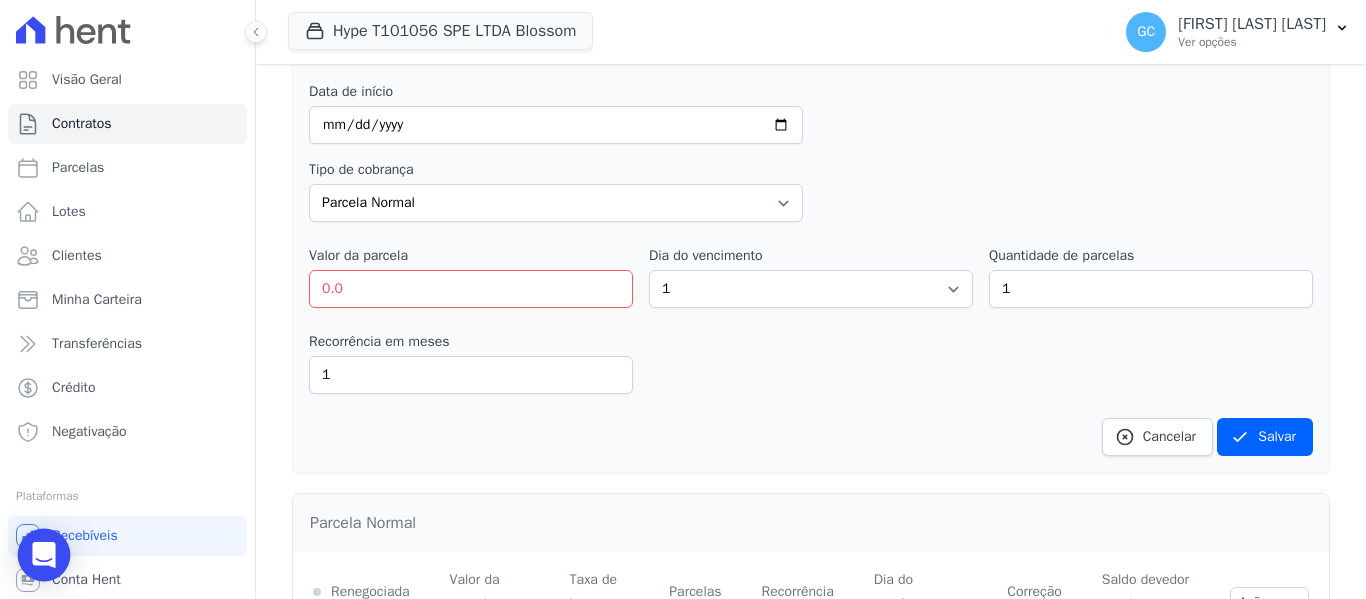 click 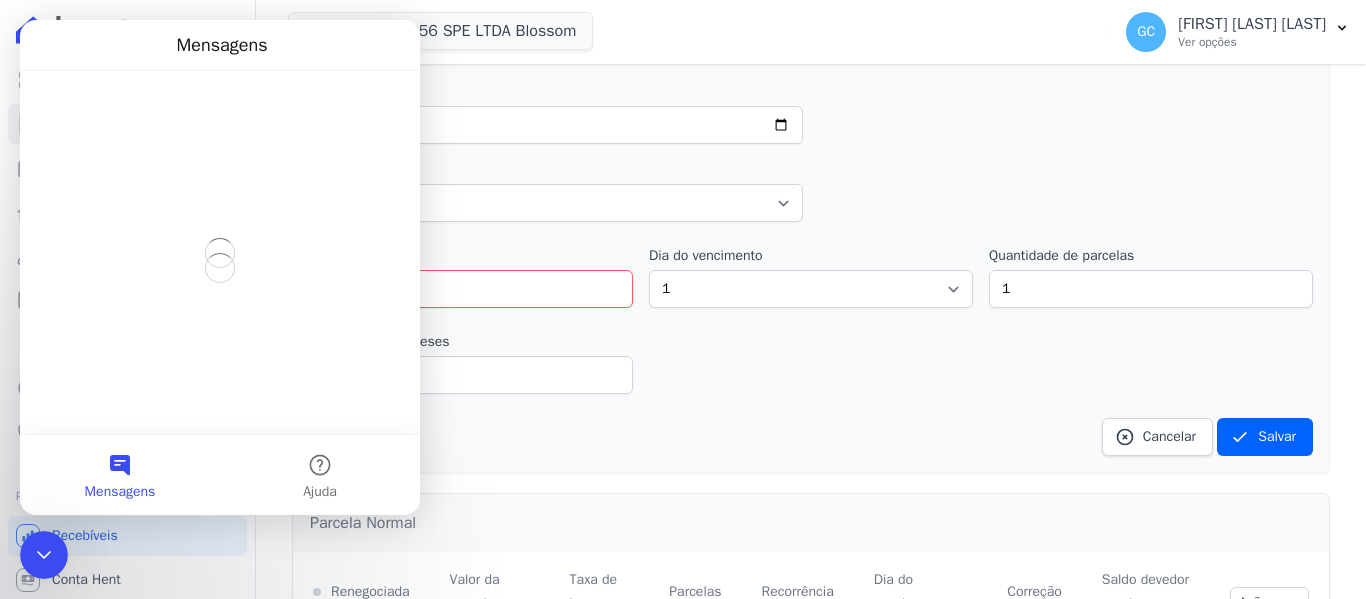 scroll, scrollTop: 0, scrollLeft: 0, axis: both 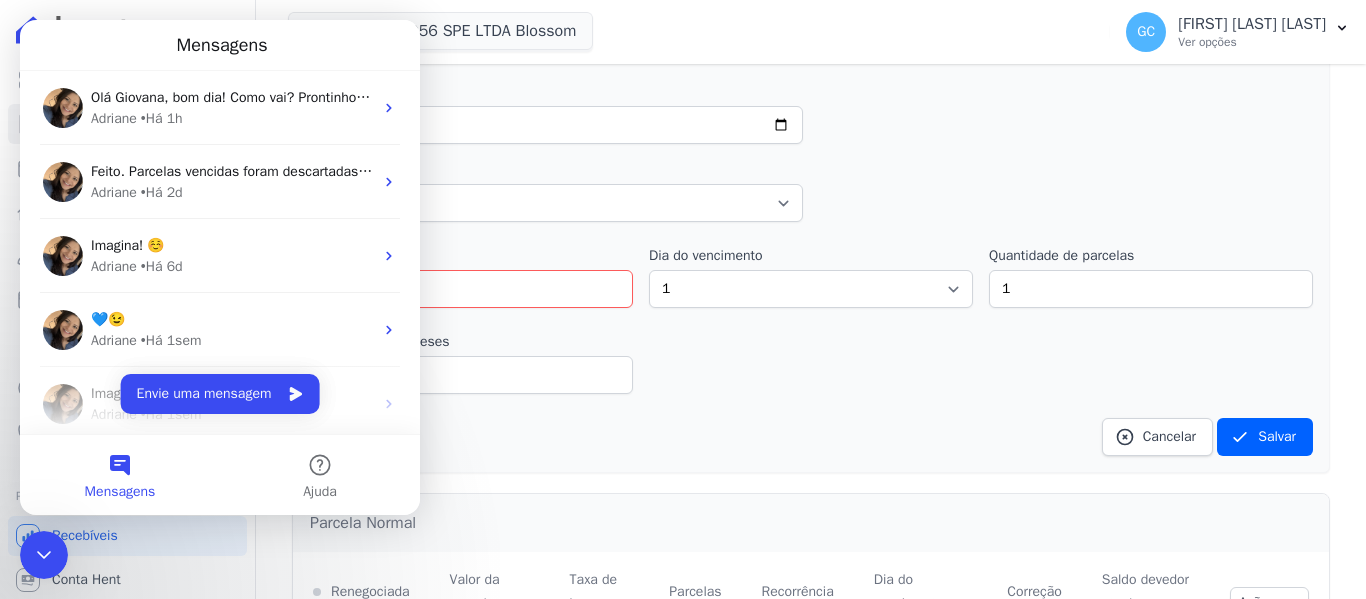 click on "Adriane •  Há [TIME]" at bounding box center [232, 118] 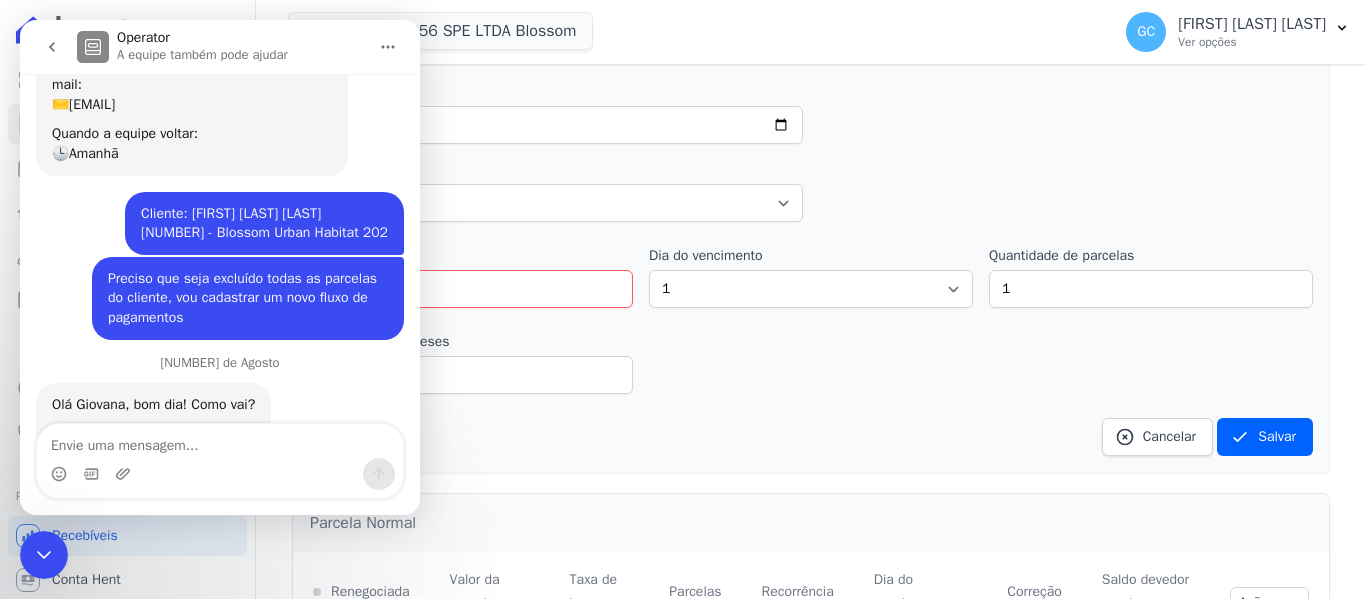 scroll, scrollTop: 215, scrollLeft: 0, axis: vertical 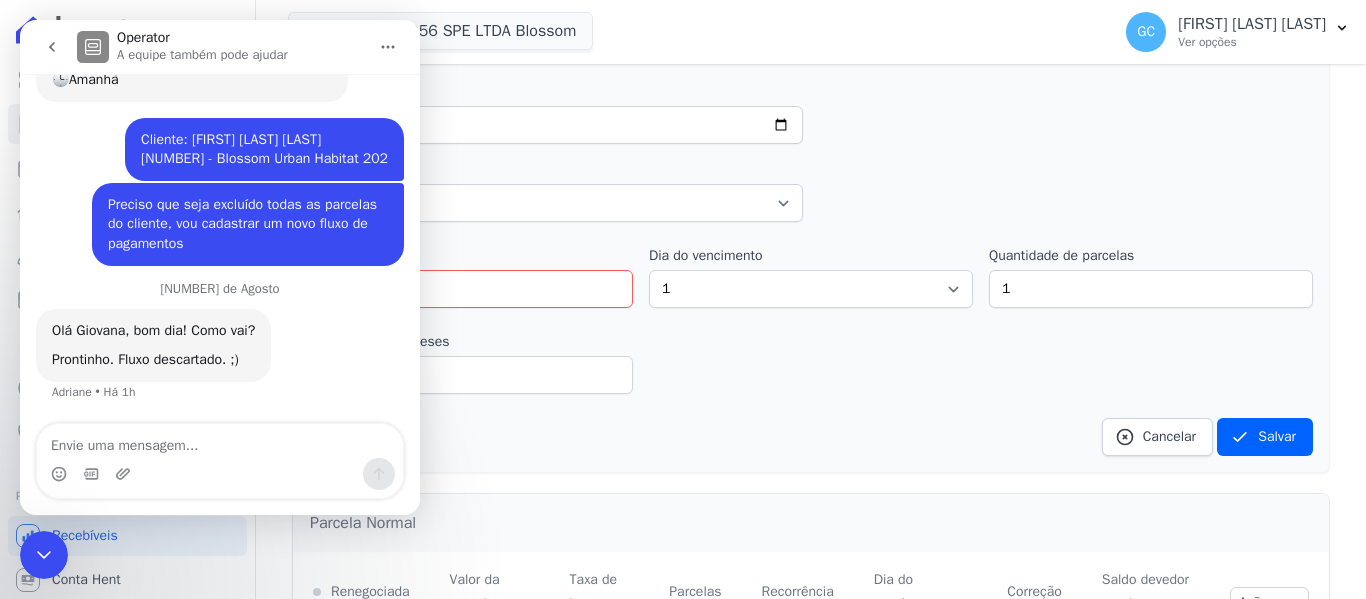 click at bounding box center [220, 441] 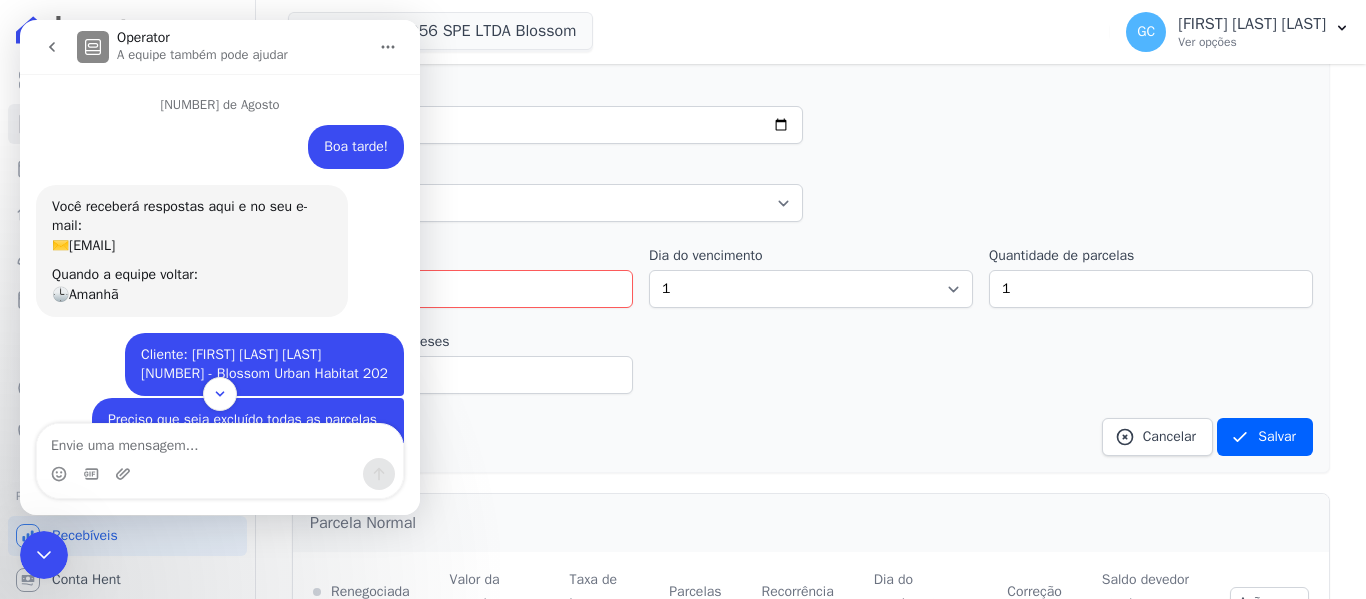 scroll, scrollTop: 215, scrollLeft: 0, axis: vertical 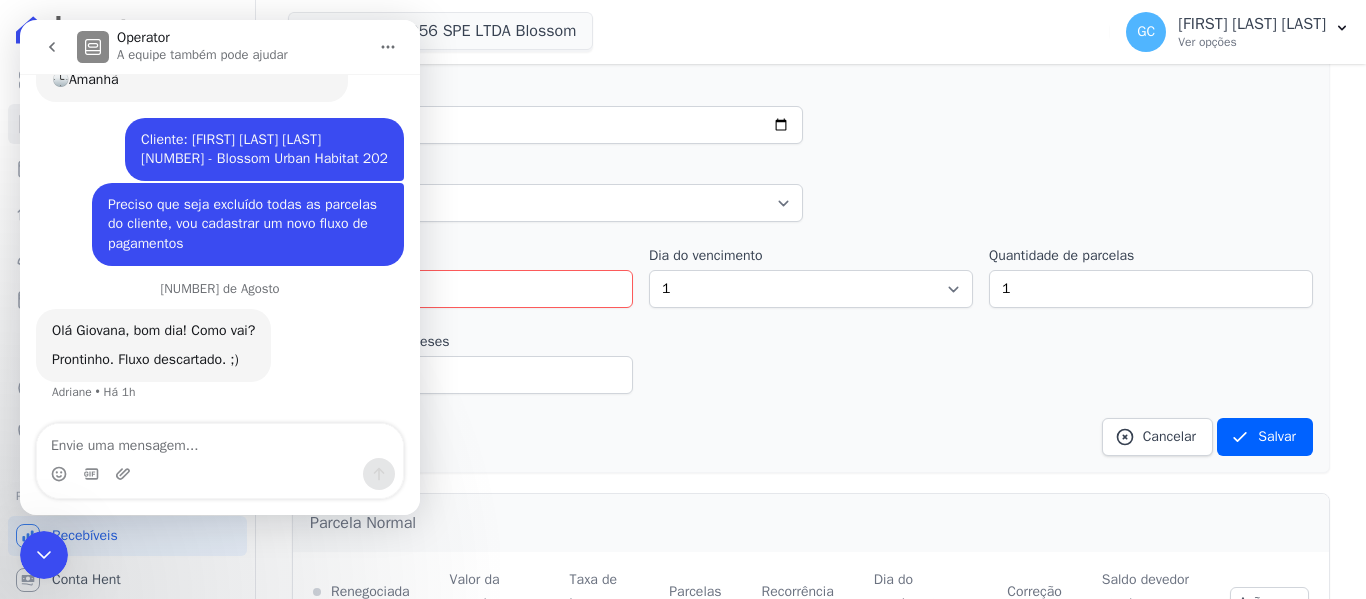 click at bounding box center [220, 441] 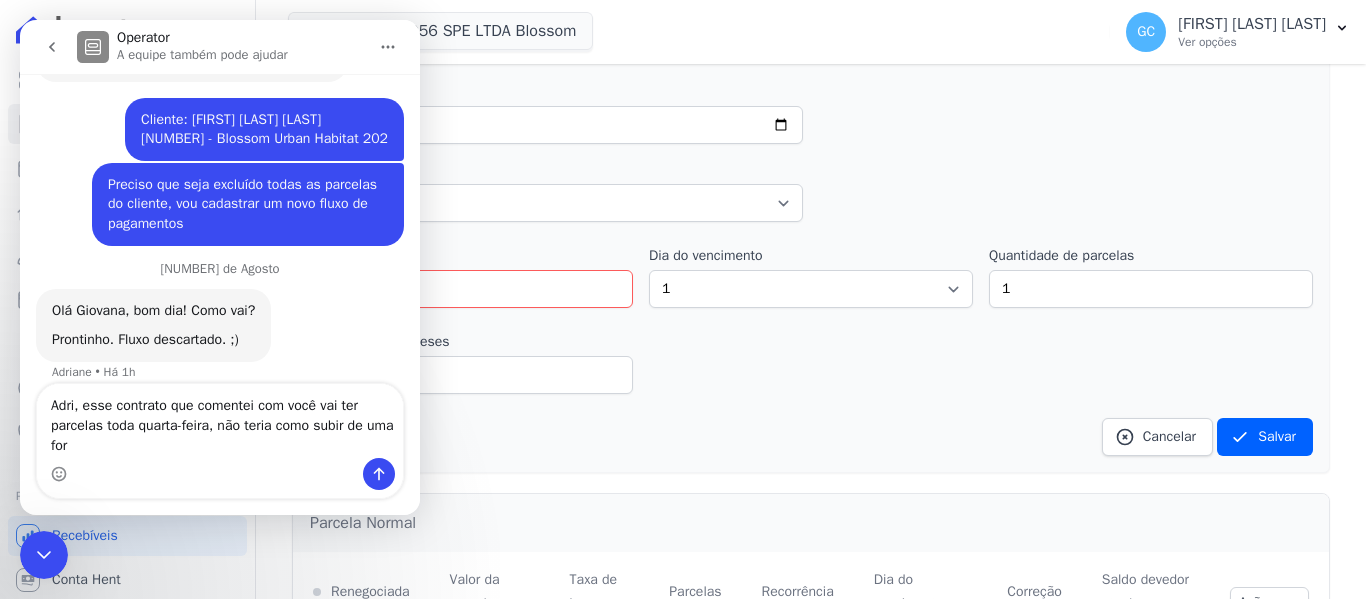 scroll, scrollTop: 255, scrollLeft: 0, axis: vertical 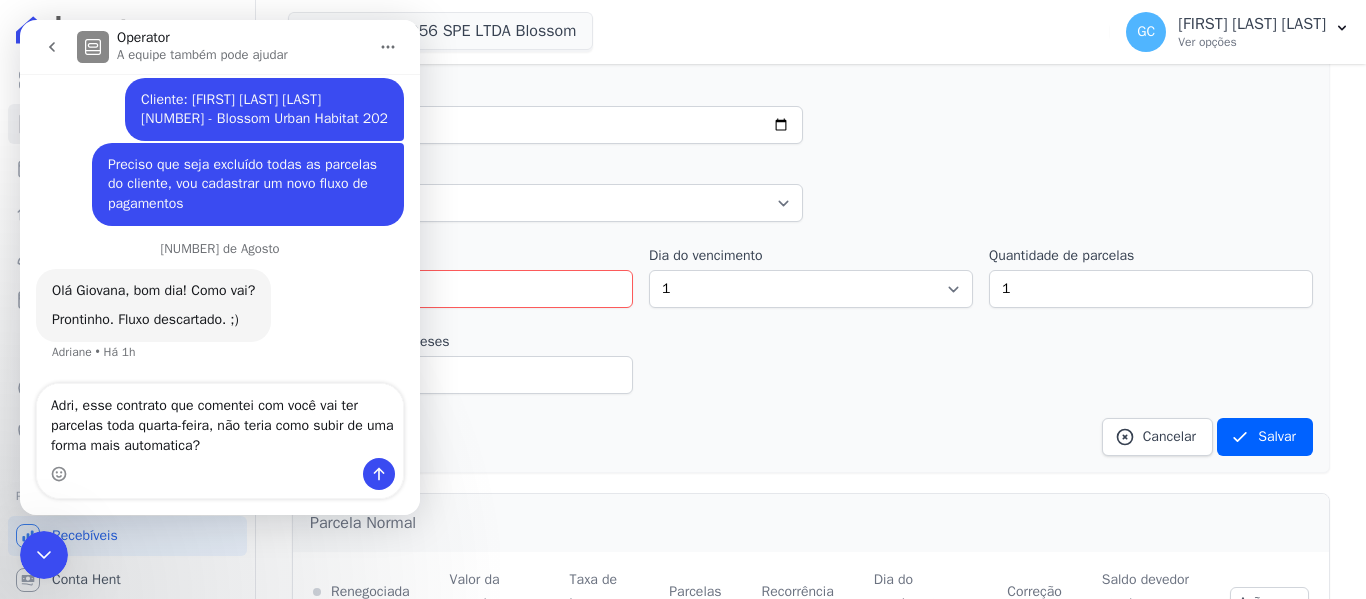 type on "Adri, esse contrato que comentei com você vai ter parcelas toda quarta-feira, não teria como subir de uma forma mais automática?" 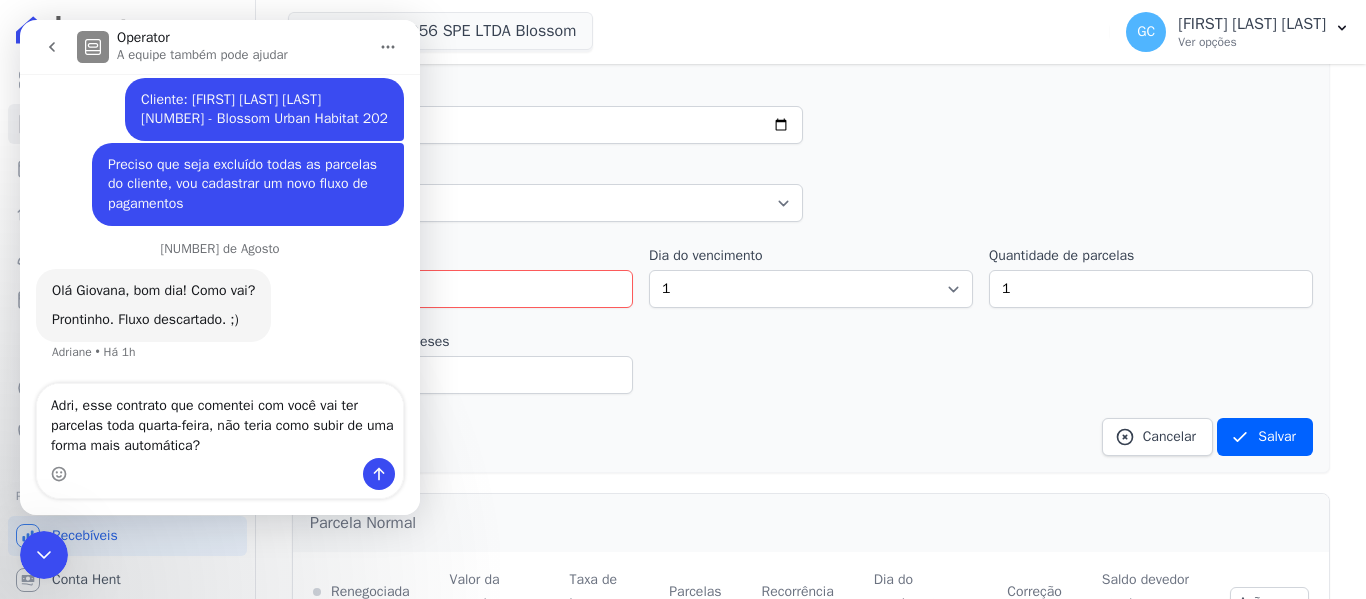 click on "Adri, esse contrato que comentei com você vai ter parcelas toda quarta-feira, não teria como subir de uma forma mais automática?" at bounding box center (220, 421) 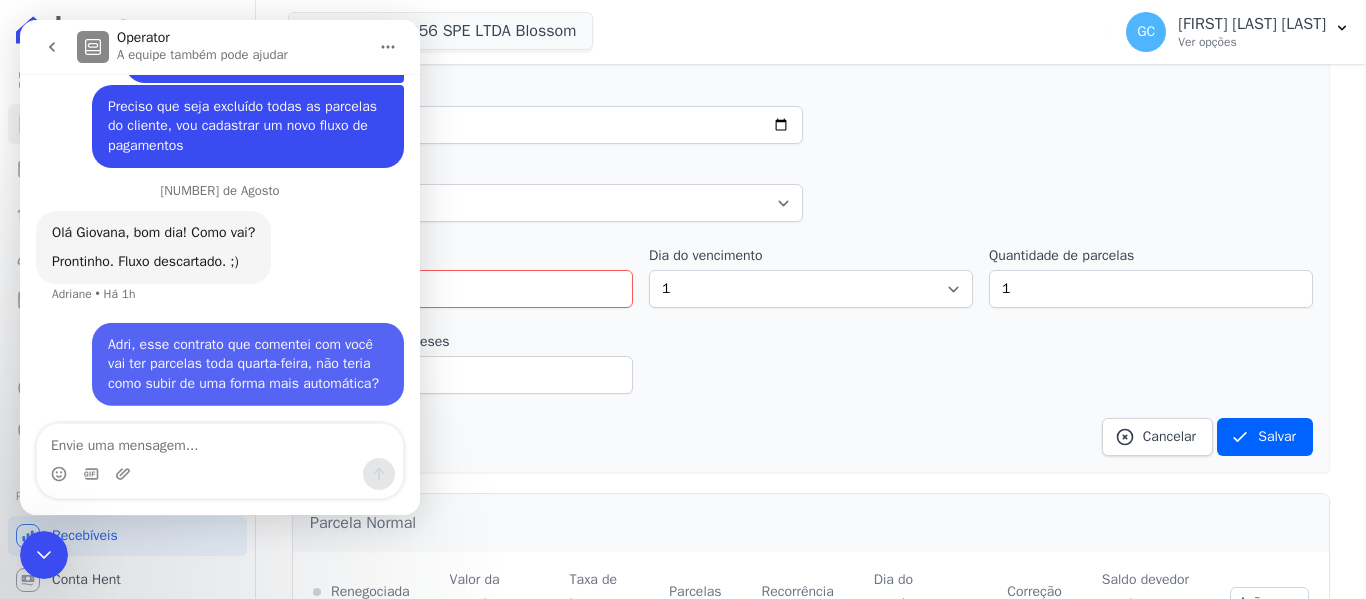 scroll, scrollTop: 314, scrollLeft: 0, axis: vertical 